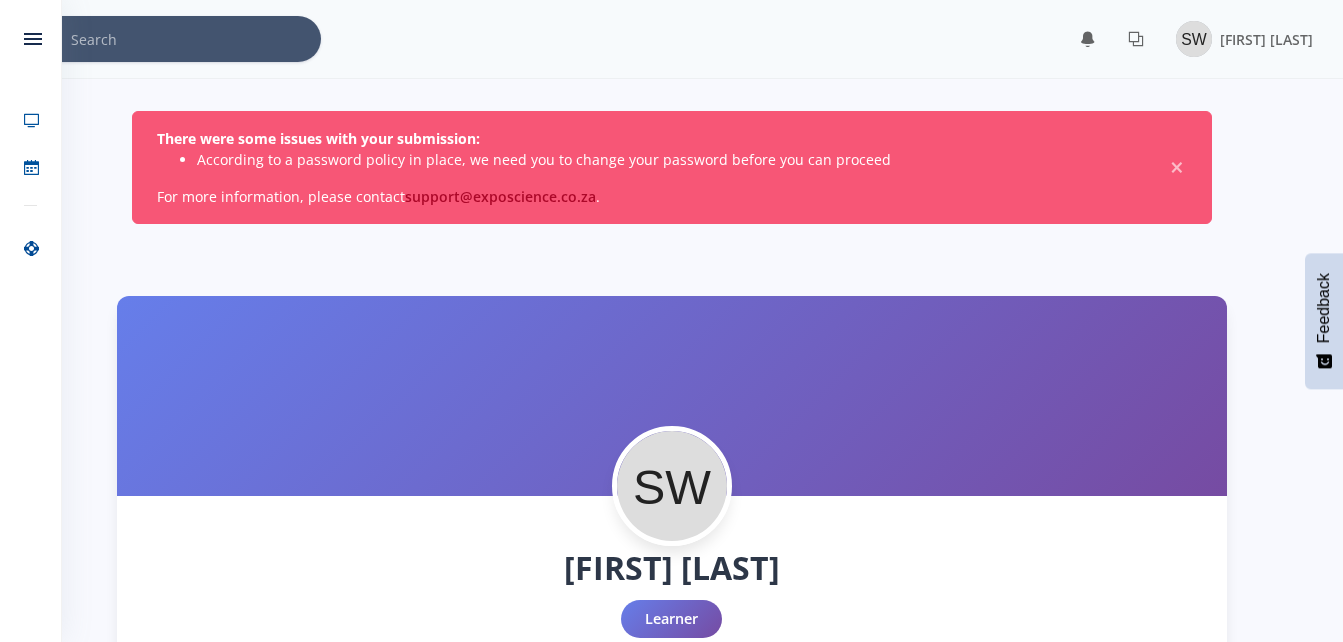 scroll, scrollTop: 0, scrollLeft: 0, axis: both 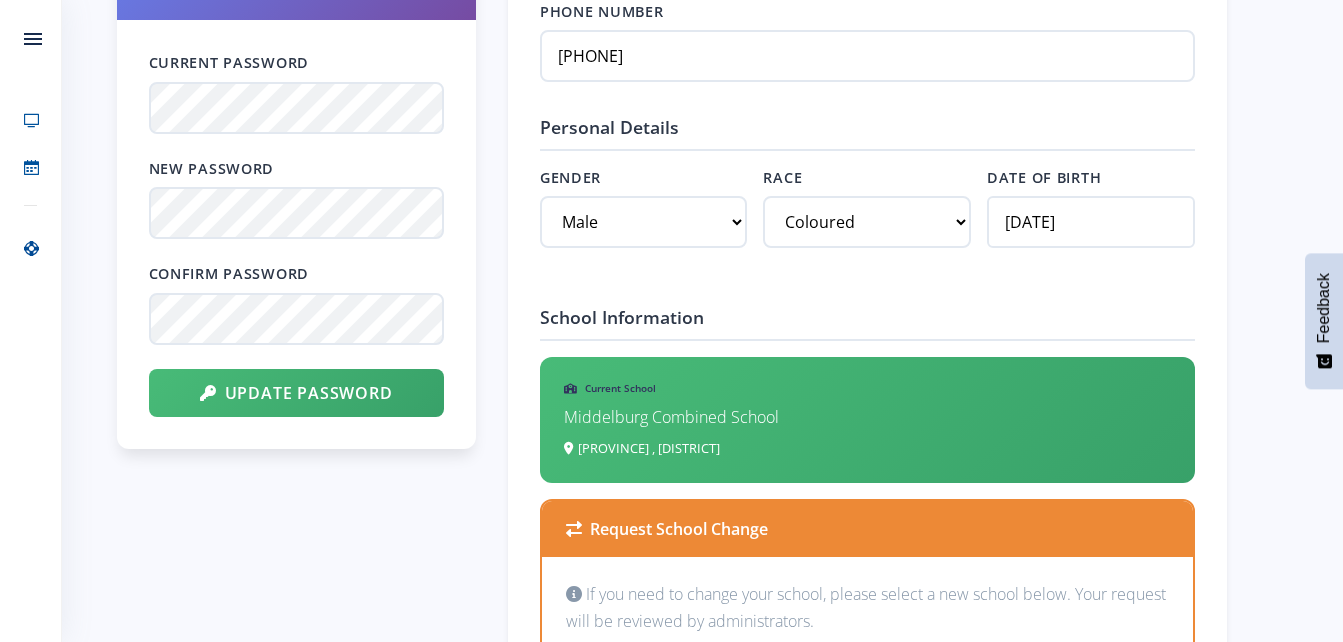 click on "Current Password
New Password
Confirm Password
Update Password" at bounding box center [296, 234] 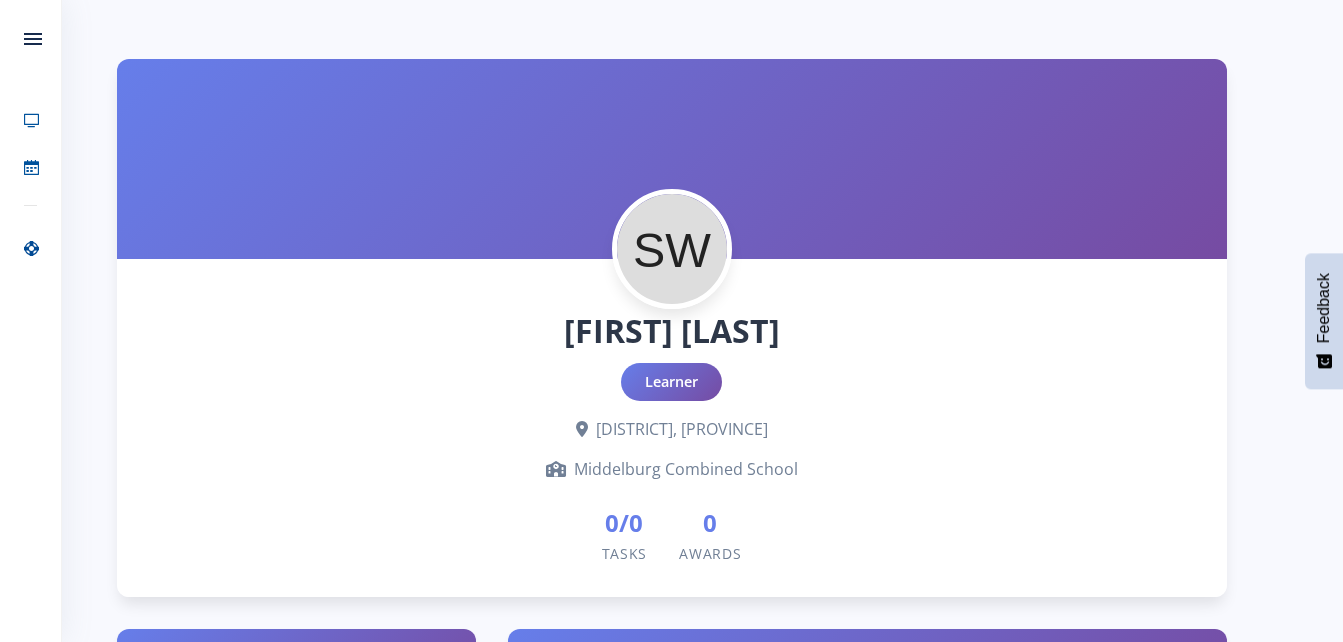 scroll, scrollTop: 0, scrollLeft: 0, axis: both 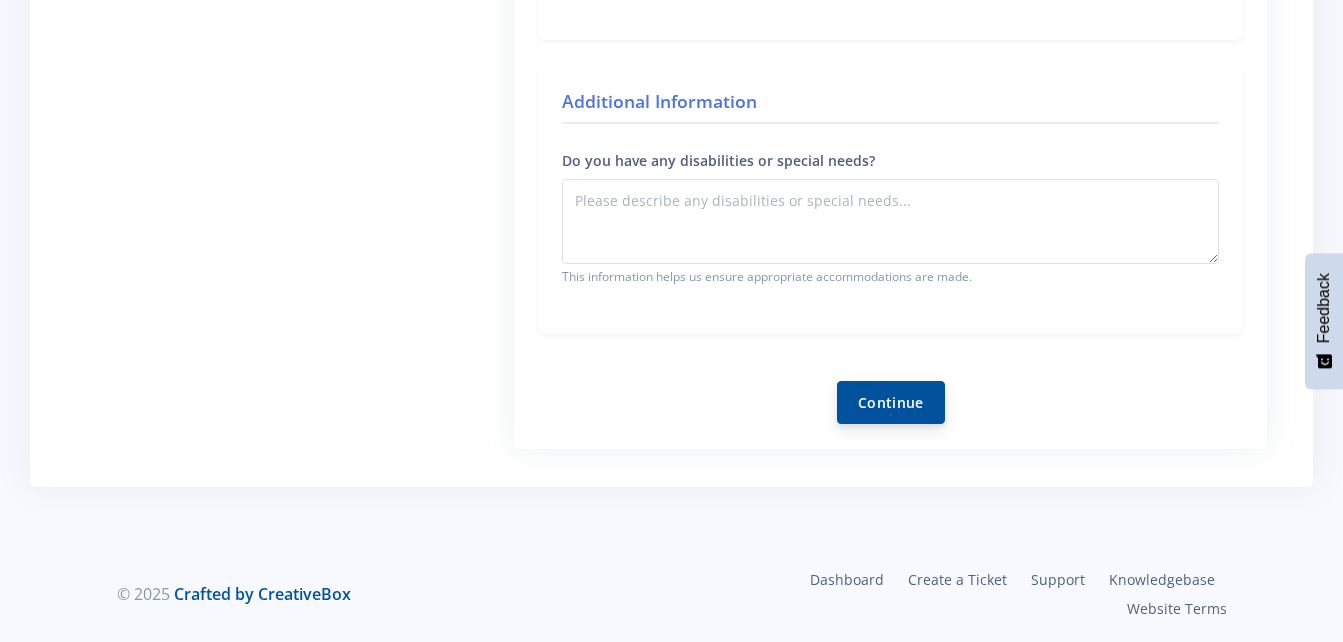 click on "Continue" at bounding box center [891, 402] 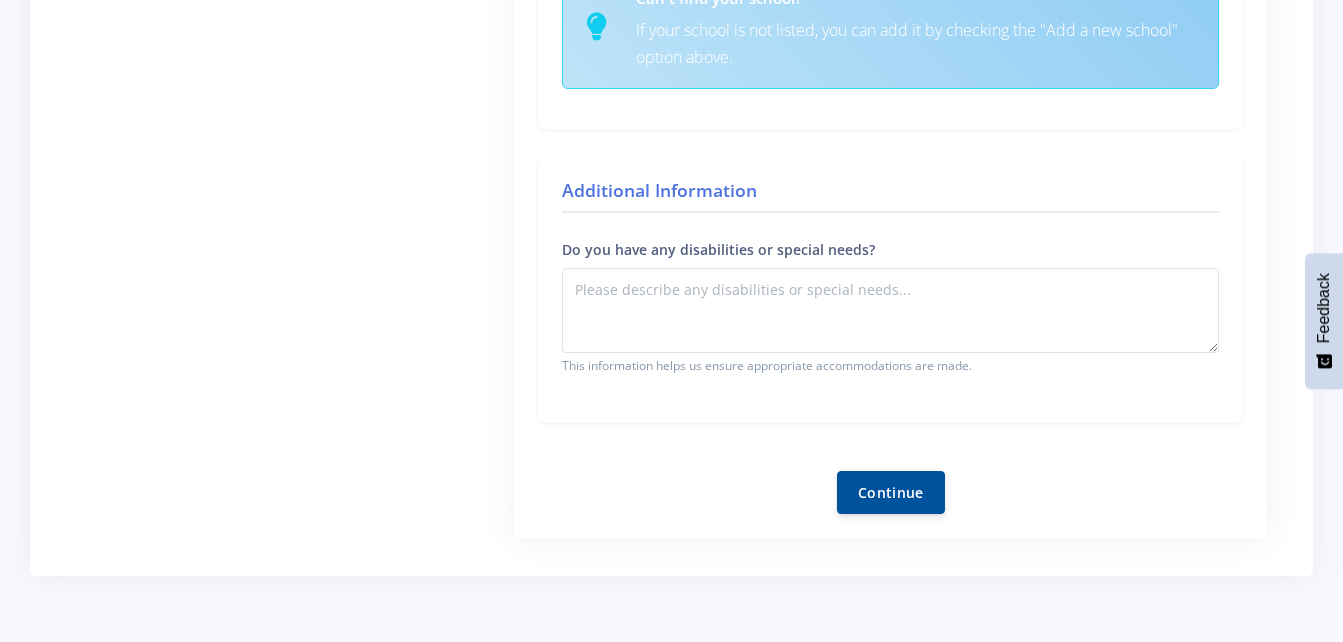 scroll, scrollTop: 1043, scrollLeft: 0, axis: vertical 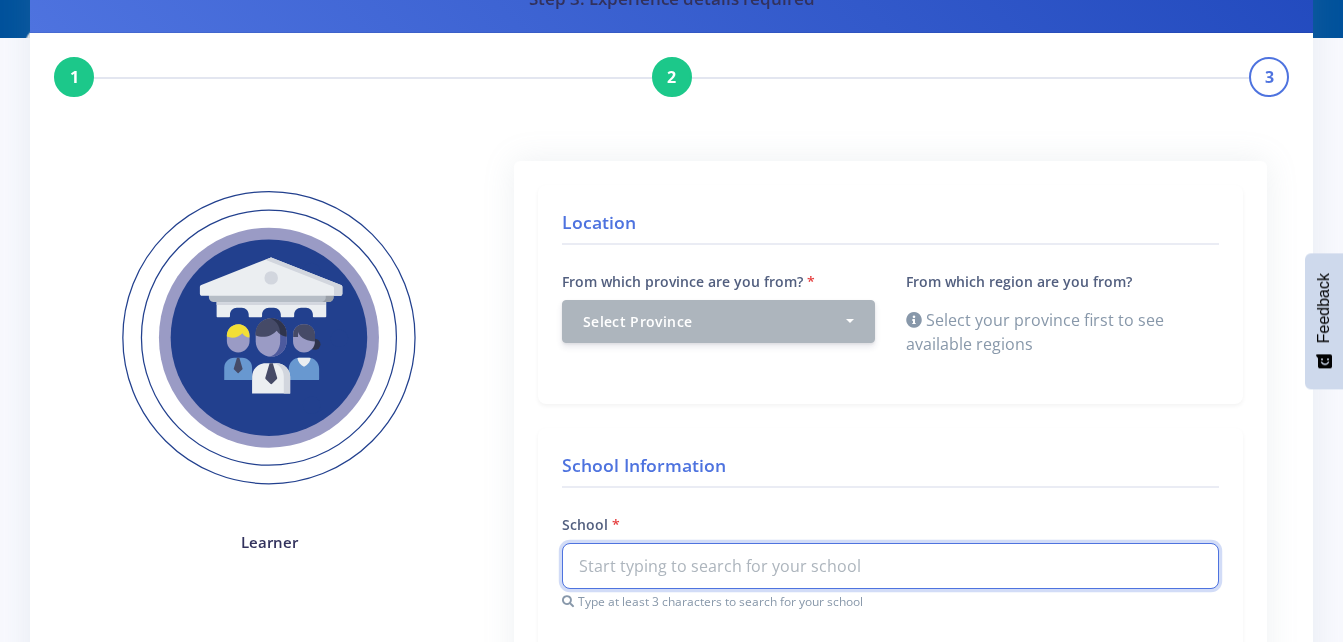 click on "Location
From which province are you from?
Select Province
Western Cape
Eastern Cape
North West" at bounding box center [890, 773] 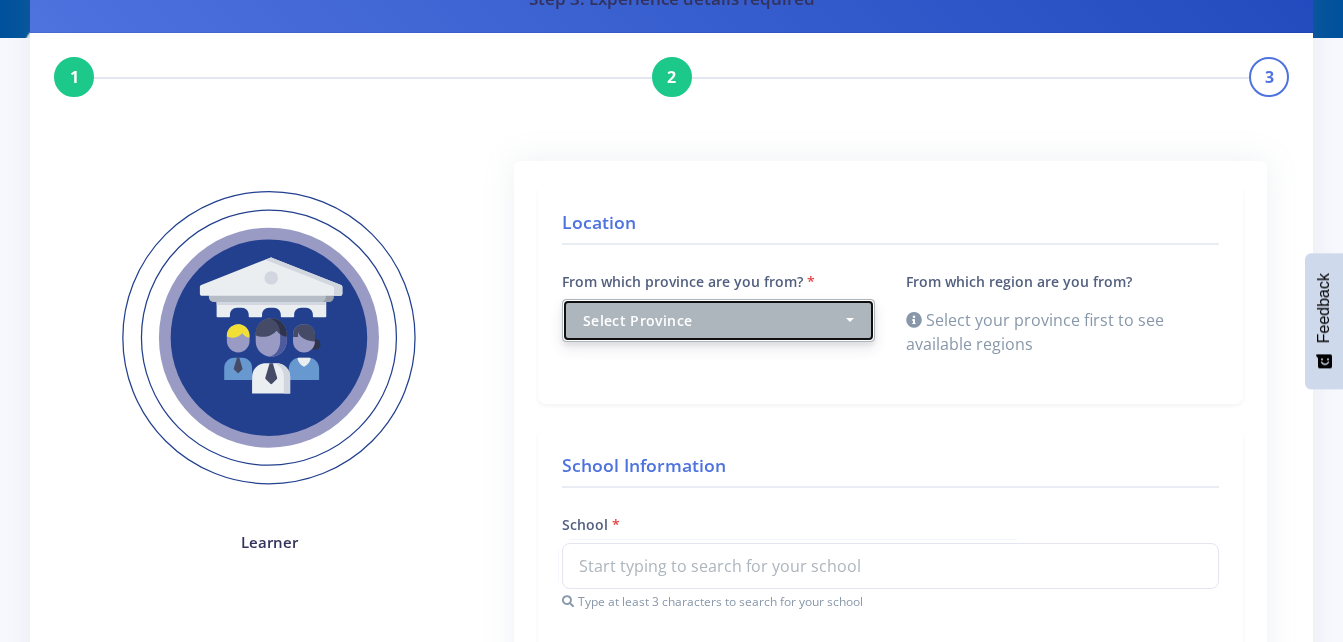 click on "Select Province" at bounding box center [718, 320] 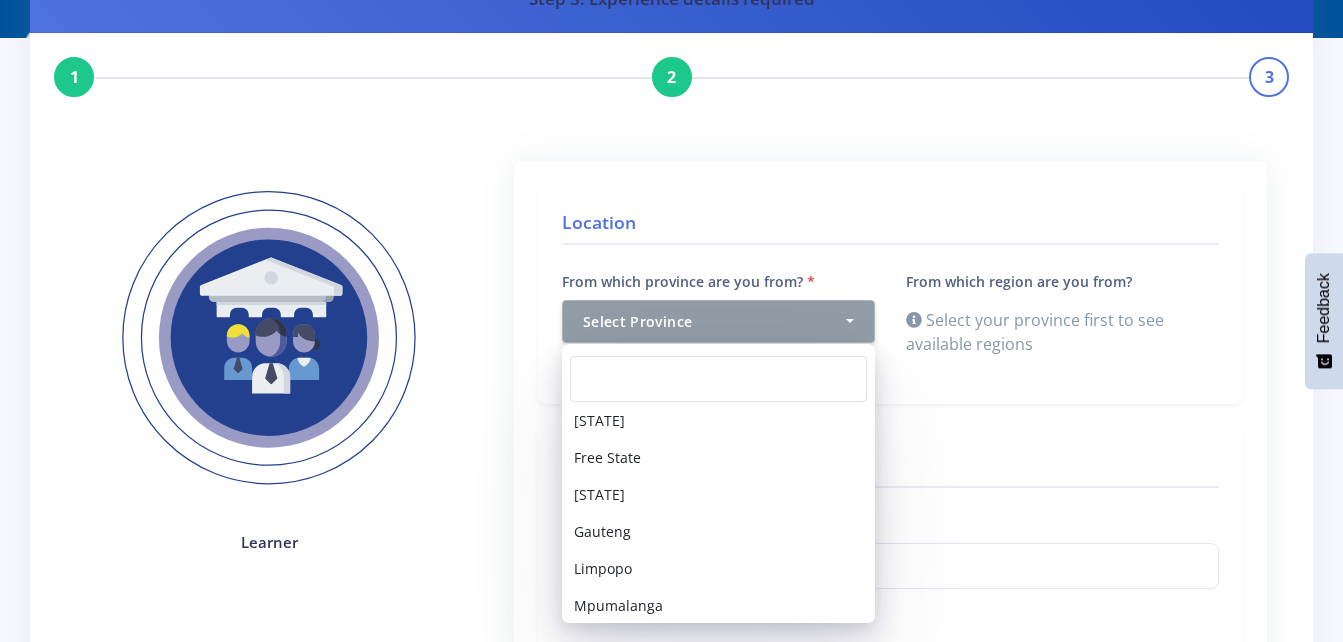 scroll, scrollTop: 161, scrollLeft: 0, axis: vertical 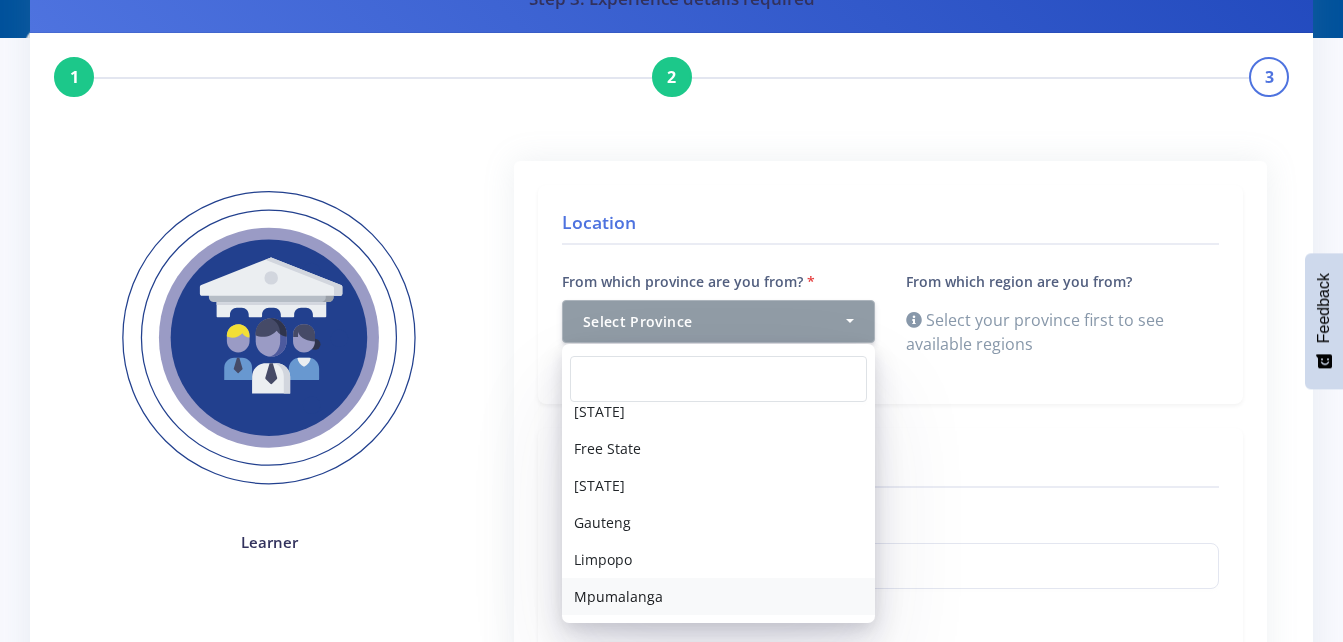 click on "Mpumalanga" at bounding box center [718, 596] 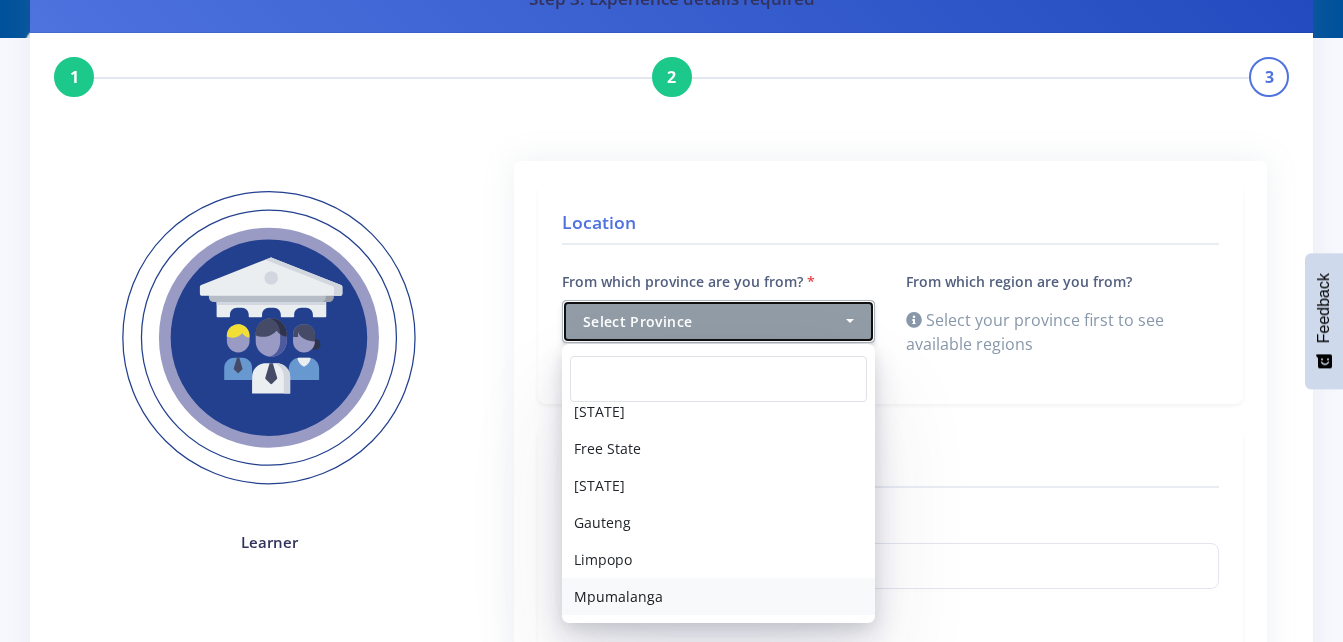 select on "9" 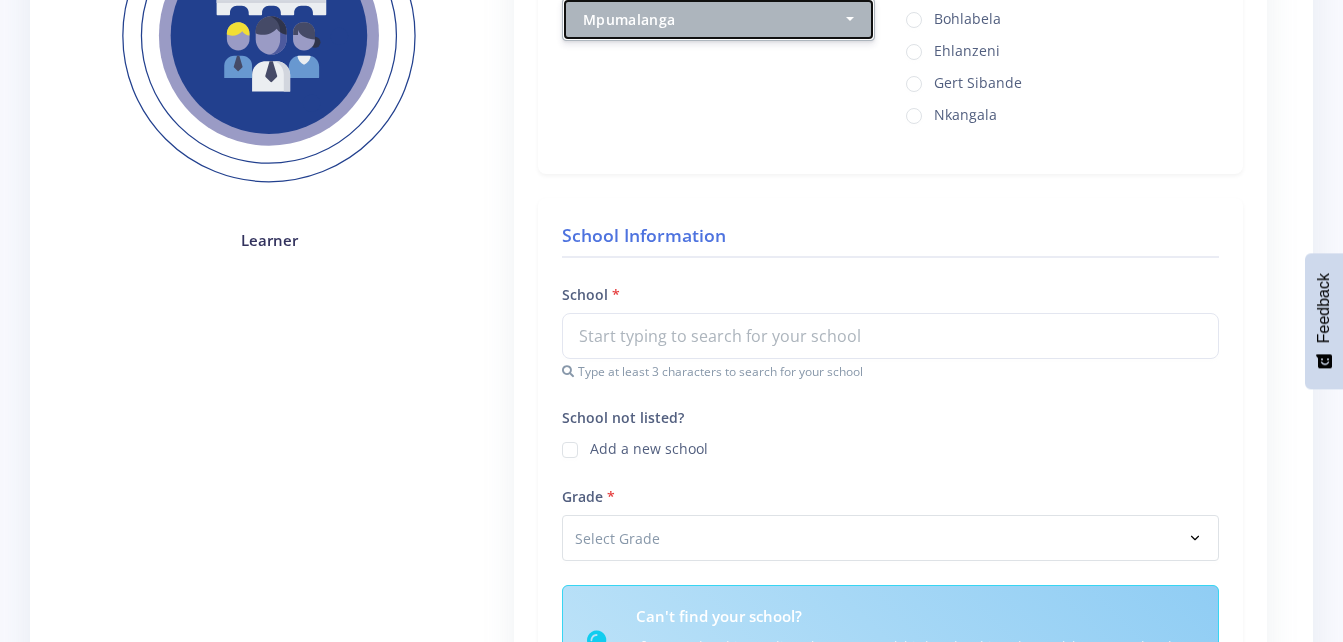 scroll, scrollTop: 405, scrollLeft: 0, axis: vertical 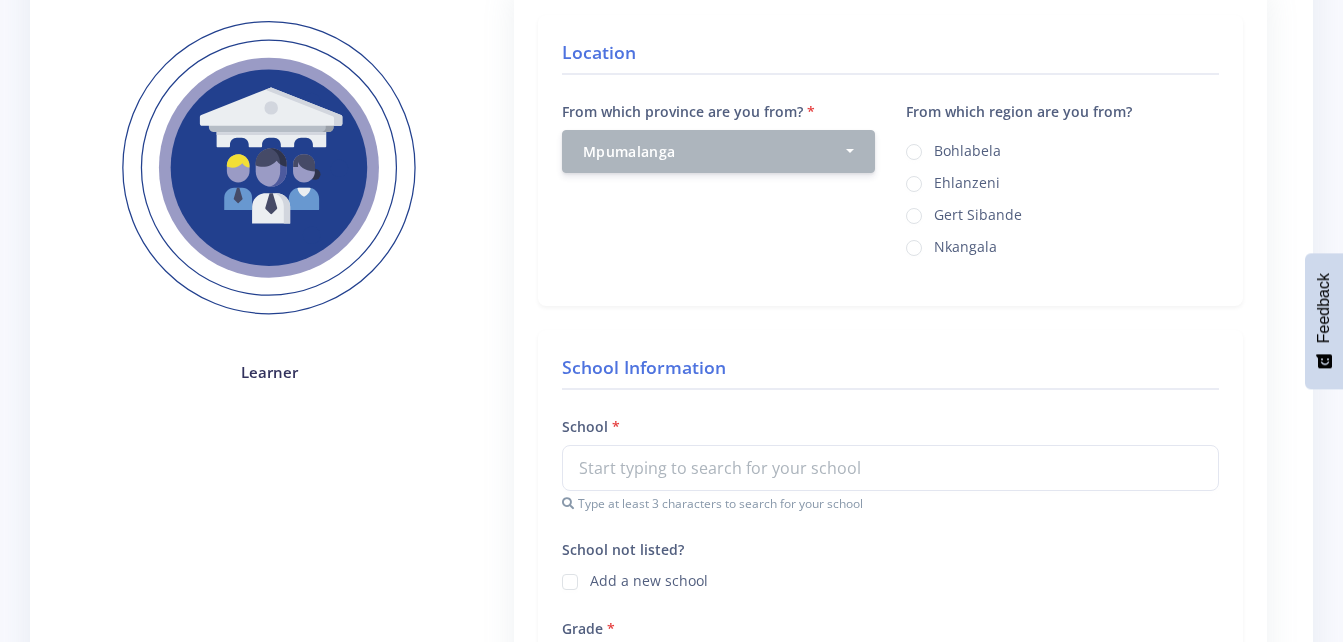 click on "Nkangala" at bounding box center (965, 244) 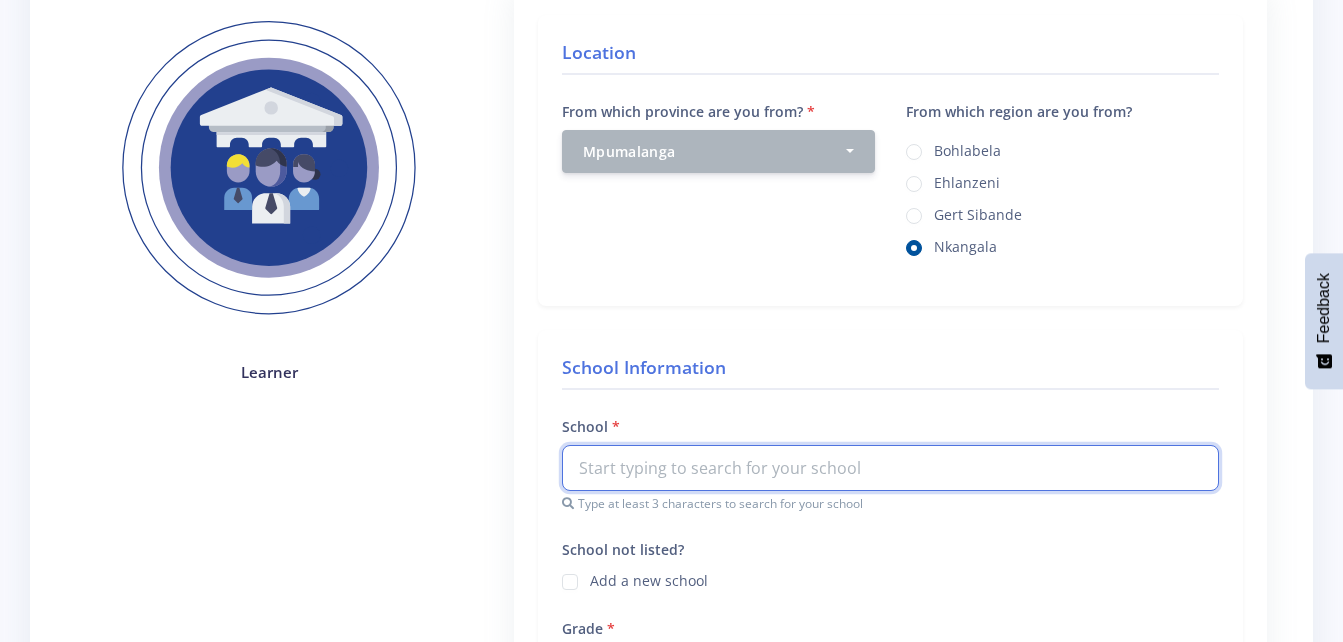 click at bounding box center (890, 468) 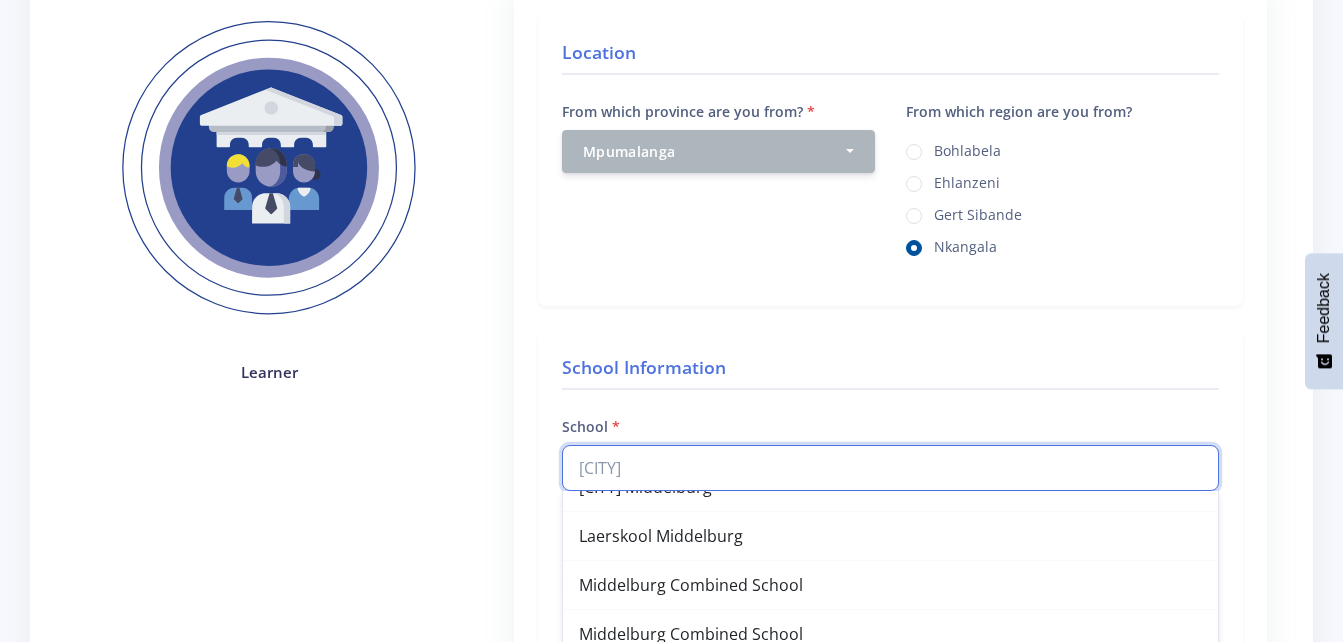 scroll, scrollTop: 131, scrollLeft: 0, axis: vertical 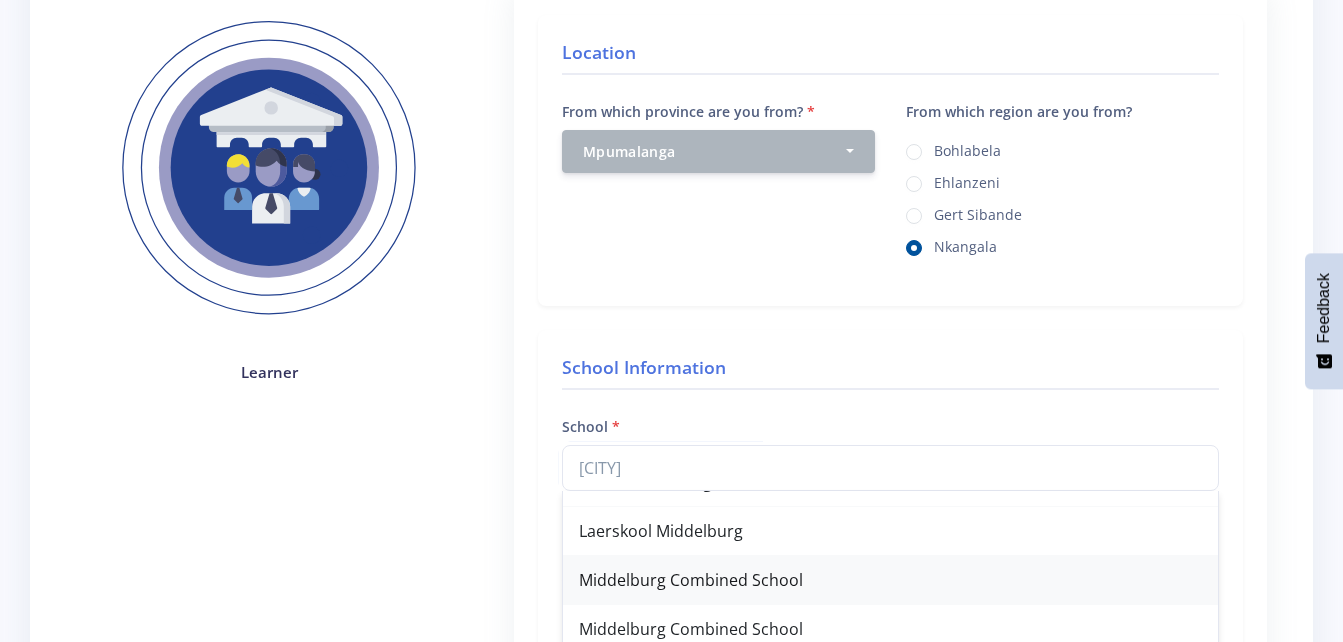 click on "Middelburg Combined School" at bounding box center (890, 580) 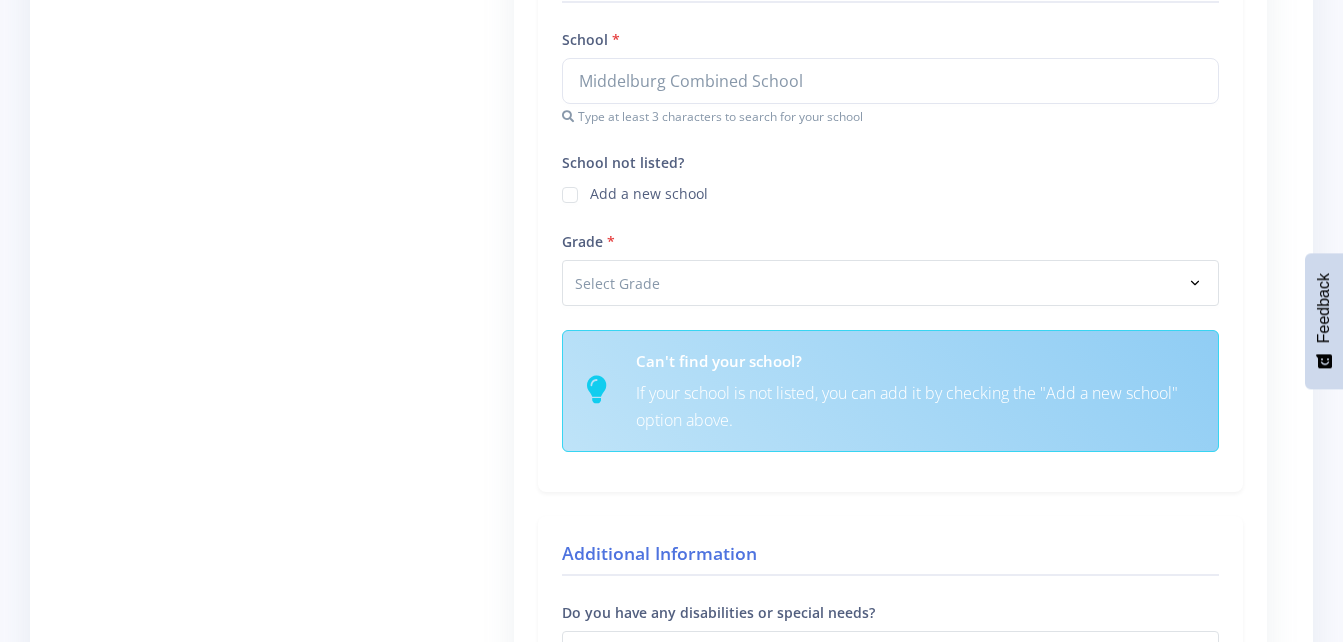 scroll, scrollTop: 756, scrollLeft: 0, axis: vertical 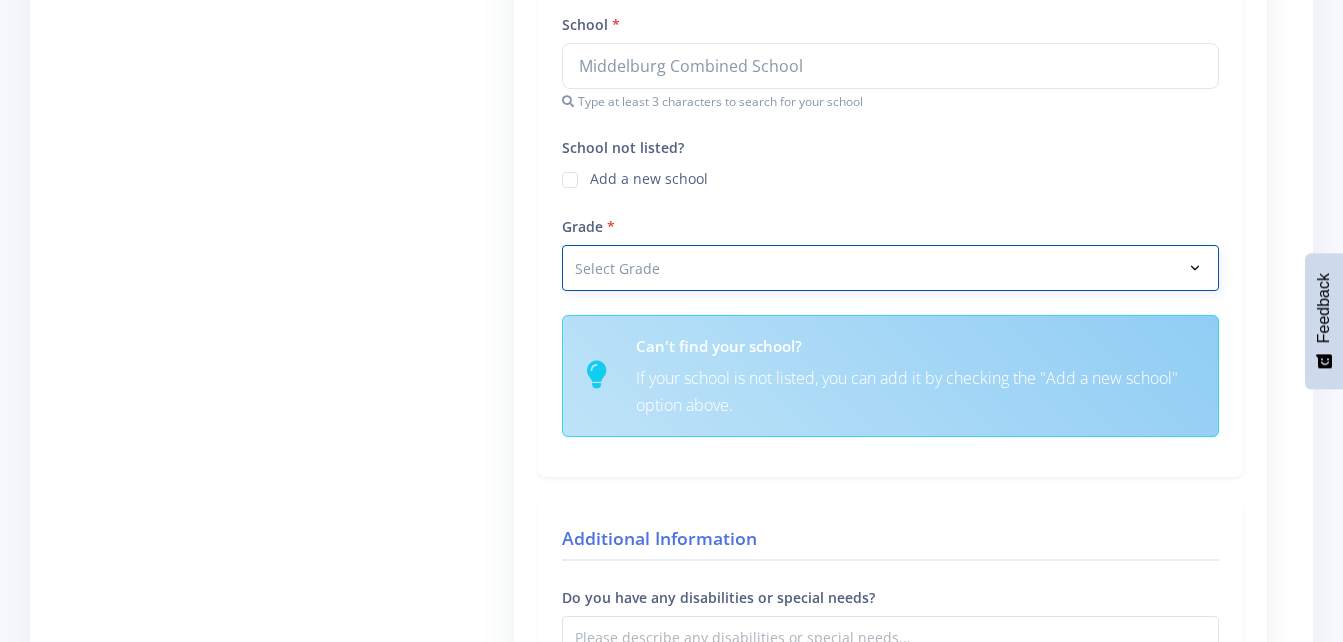 click on "School Information
School
Middelburg Combined School
C V O Skool Middelburg Hoërskool Middelburg Hts Middelburg Laerskool Middelburg Middelburg Combined School Middelburg Combined School Middelburg Muslim School Middelburg Preparatory School
Type at least 3 characters to search for your school
School not listed? Add a new school" at bounding box center [890, 202] 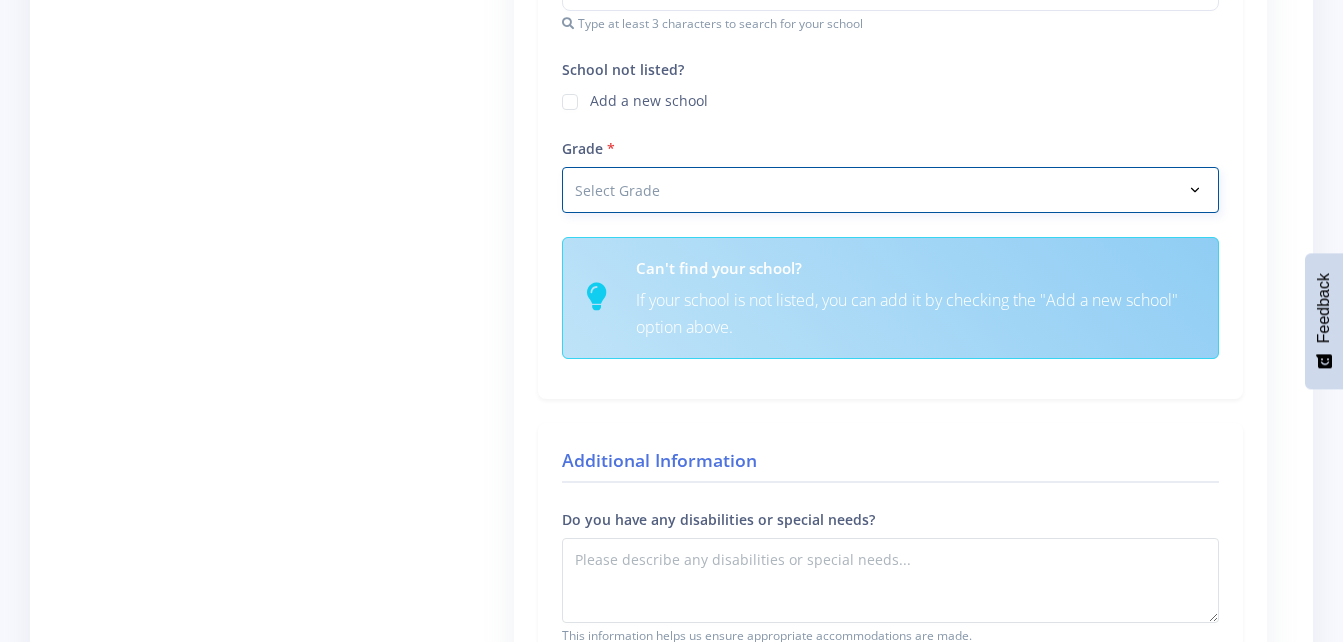select on "Grade 11" 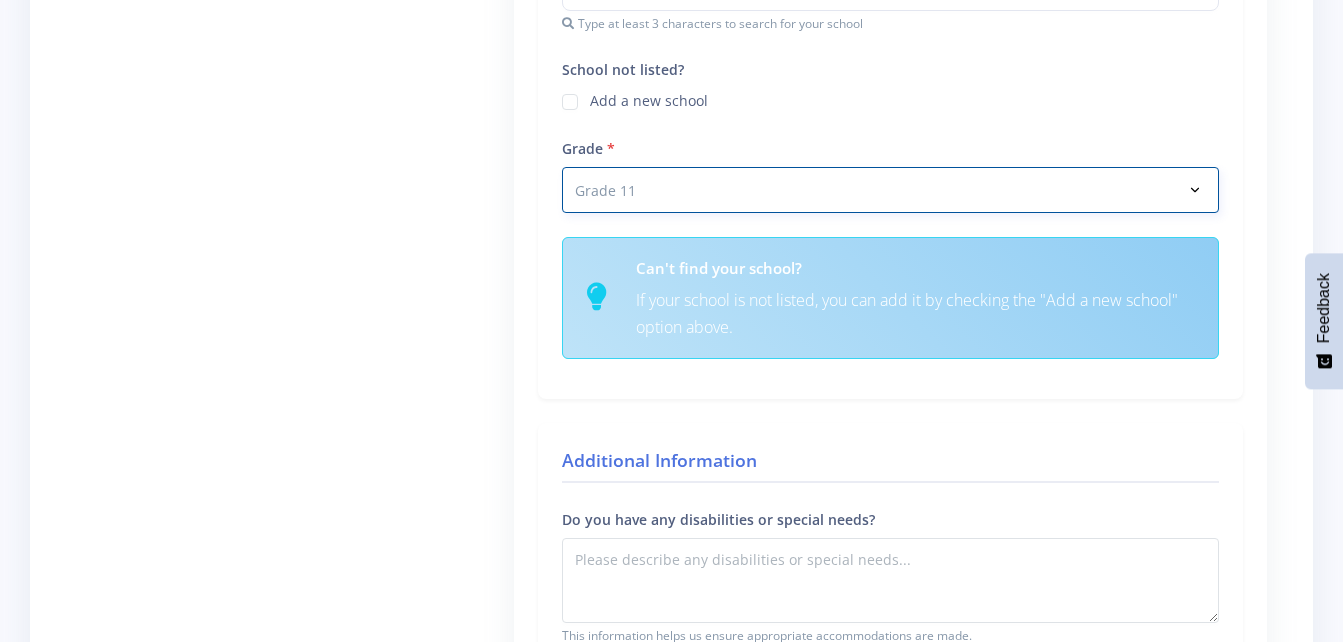 click on "Select Grade
Grade 4
Grade 5
Grade 6
Grade 7" at bounding box center (890, 190) 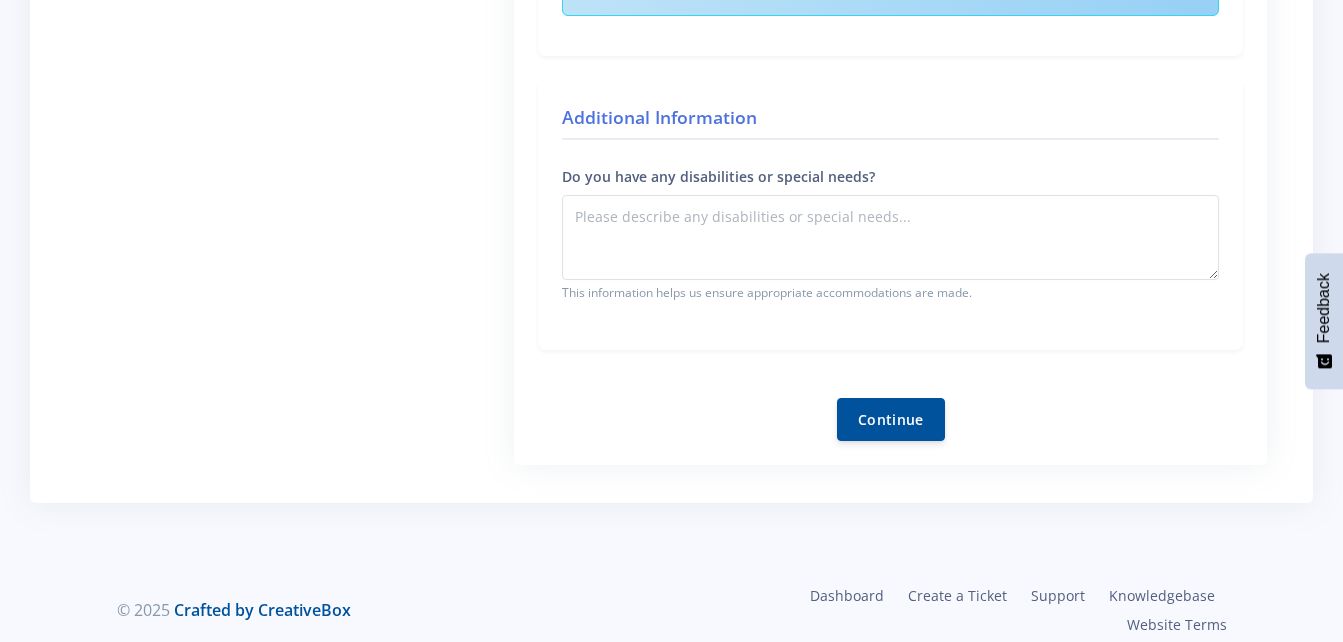 scroll, scrollTop: 1115, scrollLeft: 0, axis: vertical 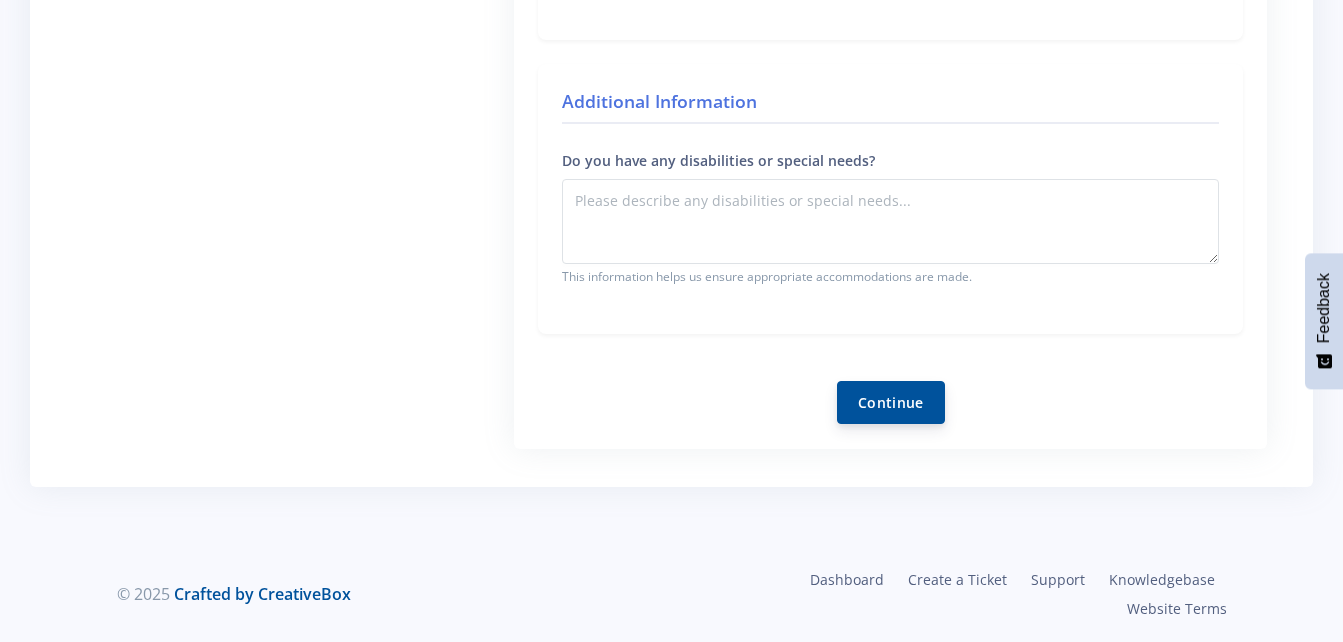 click on "Continue" at bounding box center [891, 402] 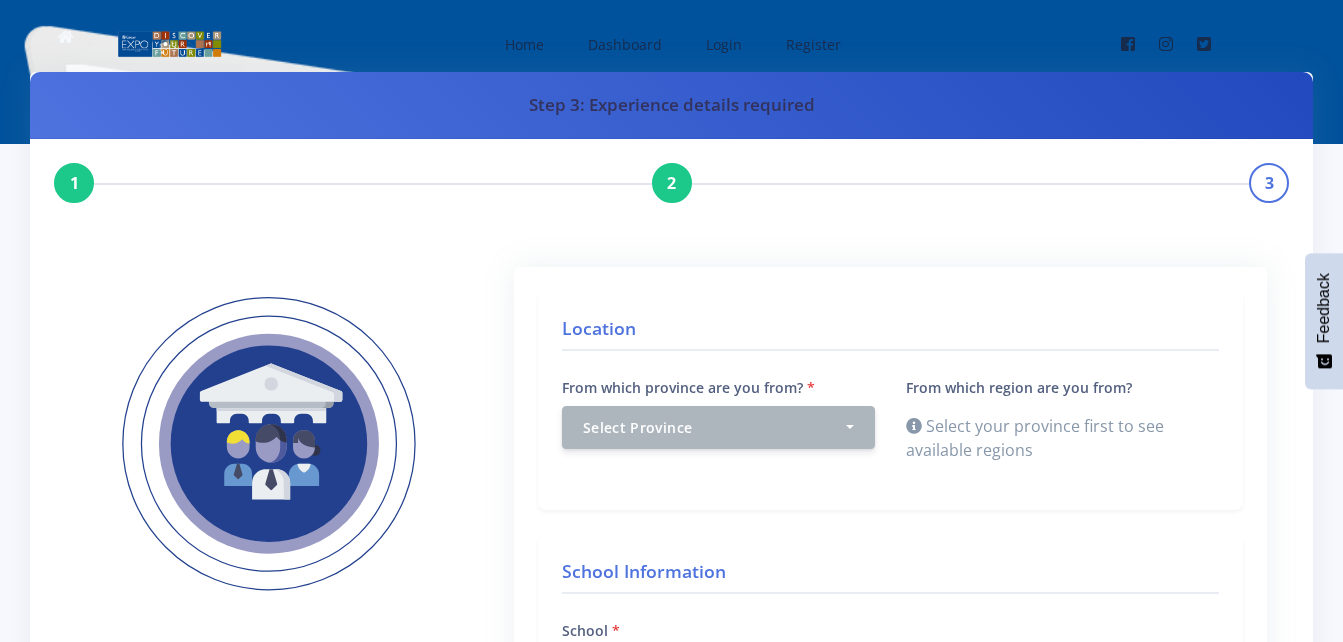 scroll, scrollTop: 1043, scrollLeft: 0, axis: vertical 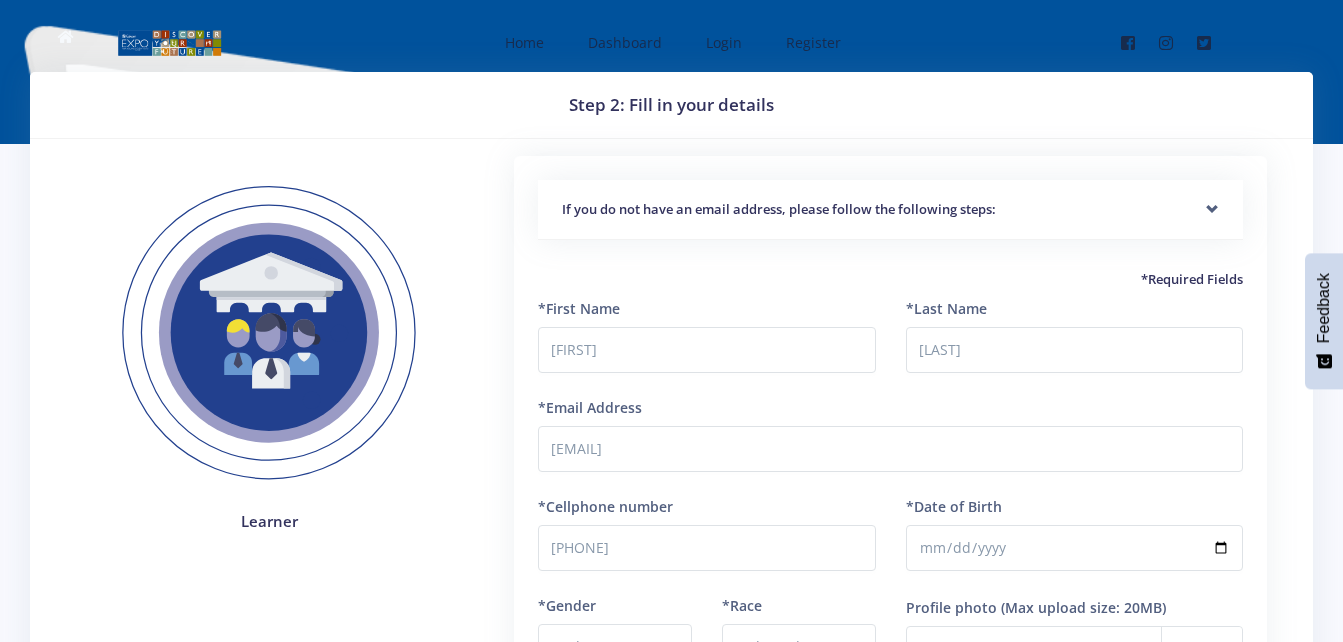 select on "M" 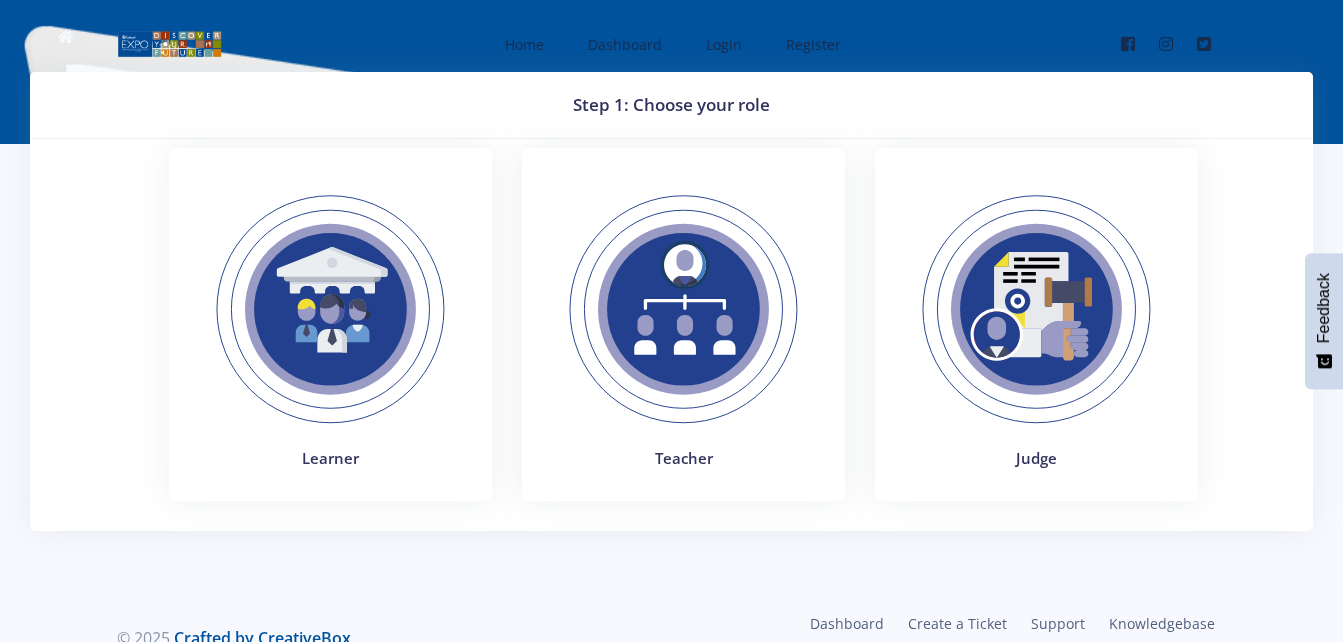 scroll, scrollTop: 0, scrollLeft: 0, axis: both 